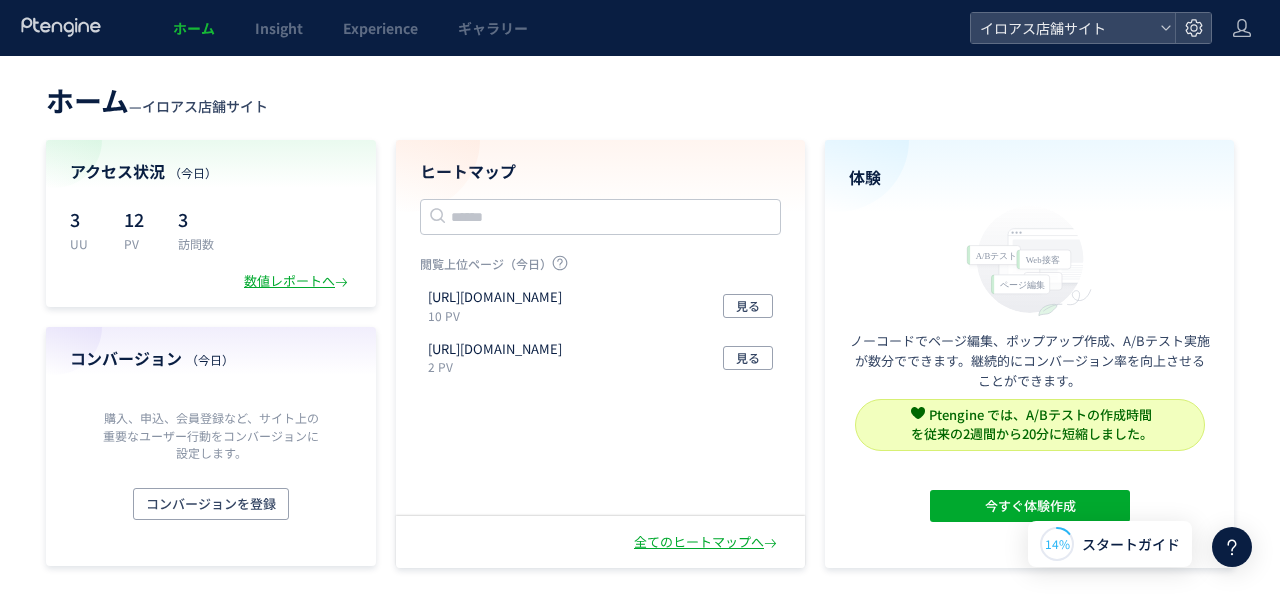 scroll, scrollTop: 0, scrollLeft: 0, axis: both 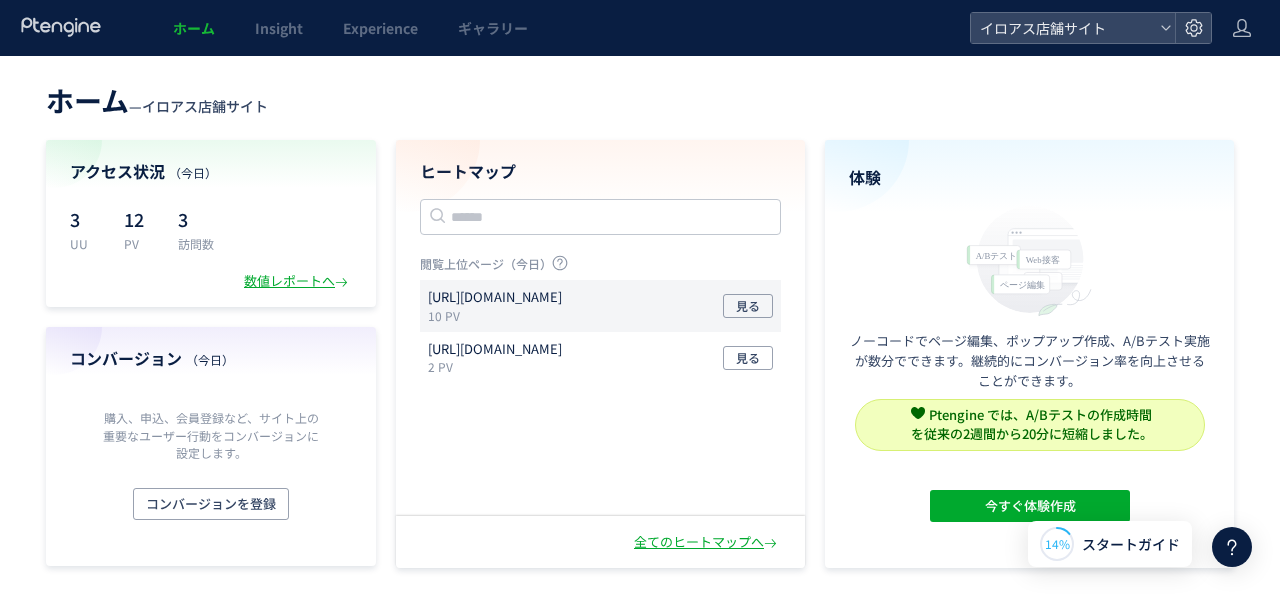 click on "10 PV" at bounding box center (499, 315) 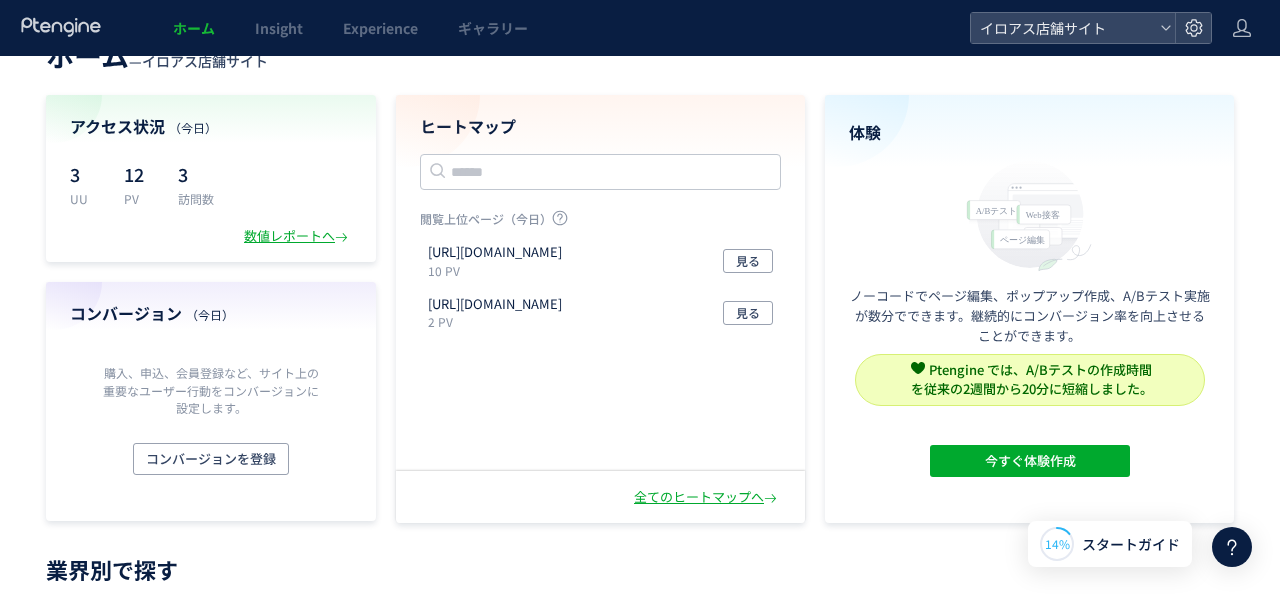 scroll, scrollTop: 0, scrollLeft: 0, axis: both 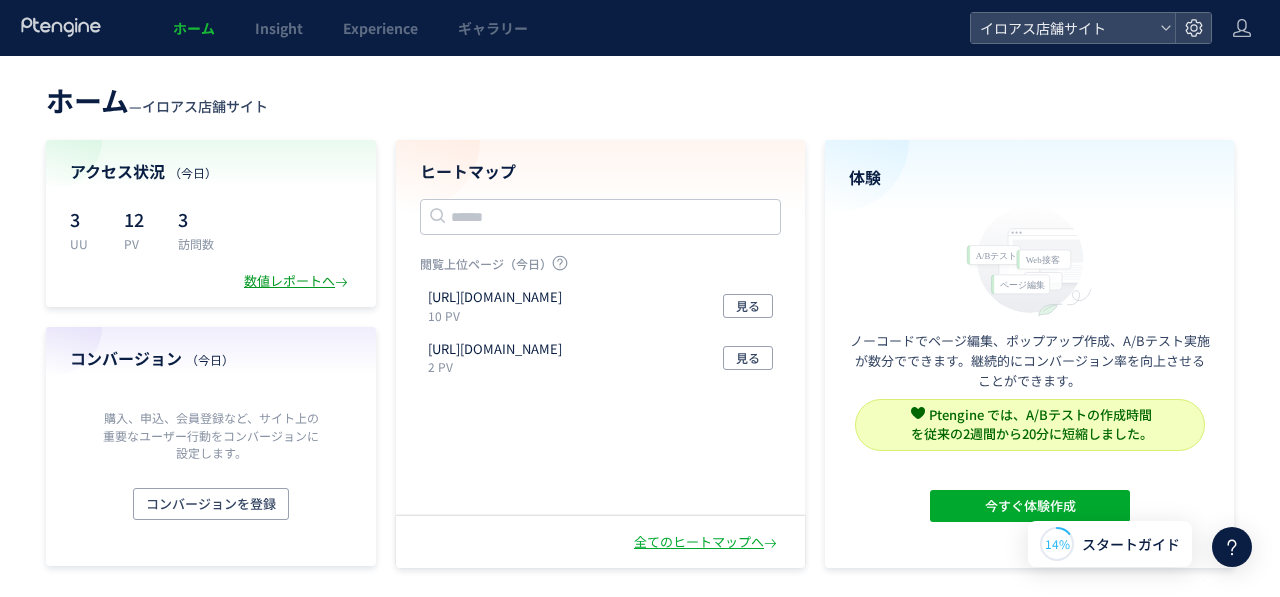 click on "数値レポートへ" at bounding box center (298, 281) 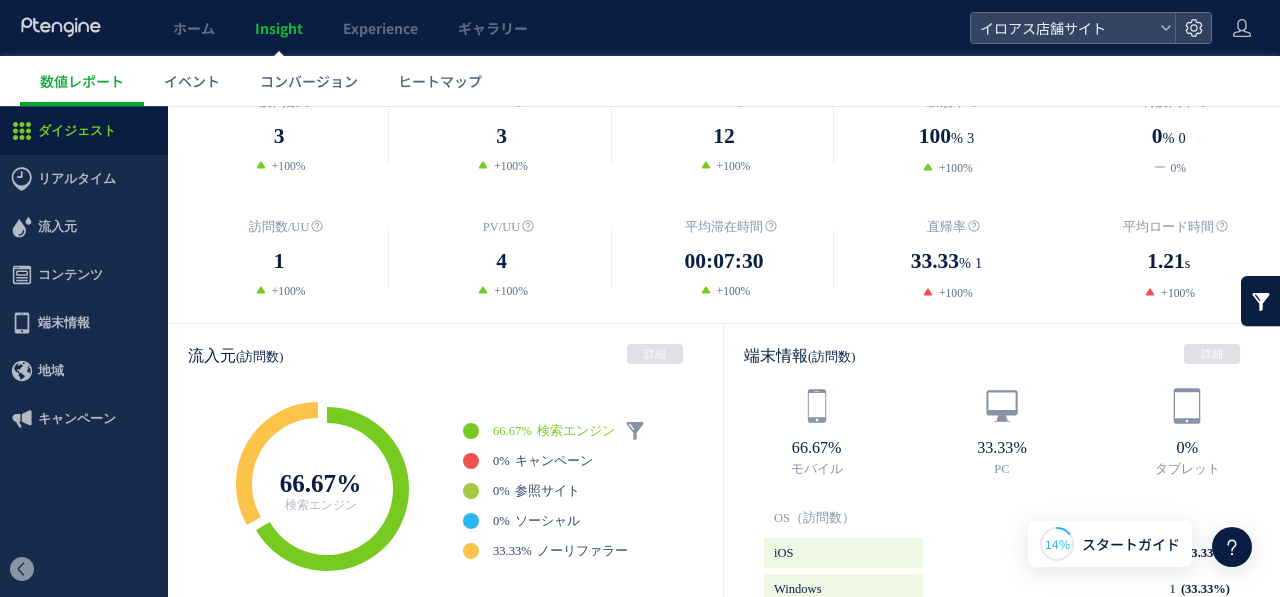 scroll, scrollTop: 0, scrollLeft: 0, axis: both 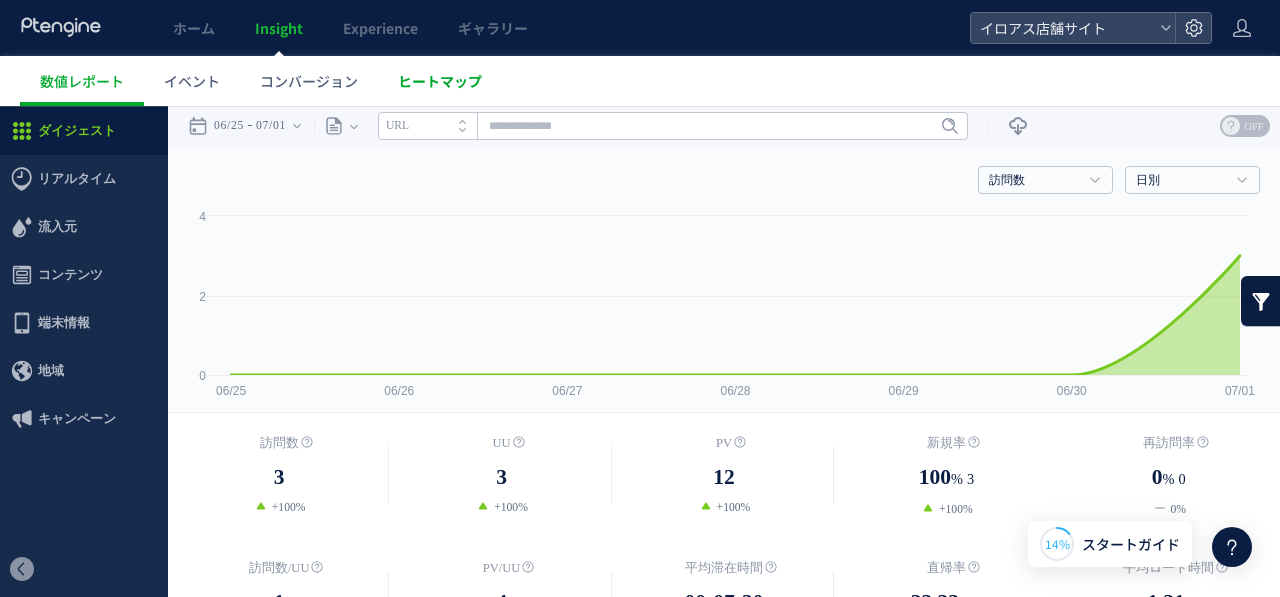 click on "ヒートマップ" at bounding box center (440, 81) 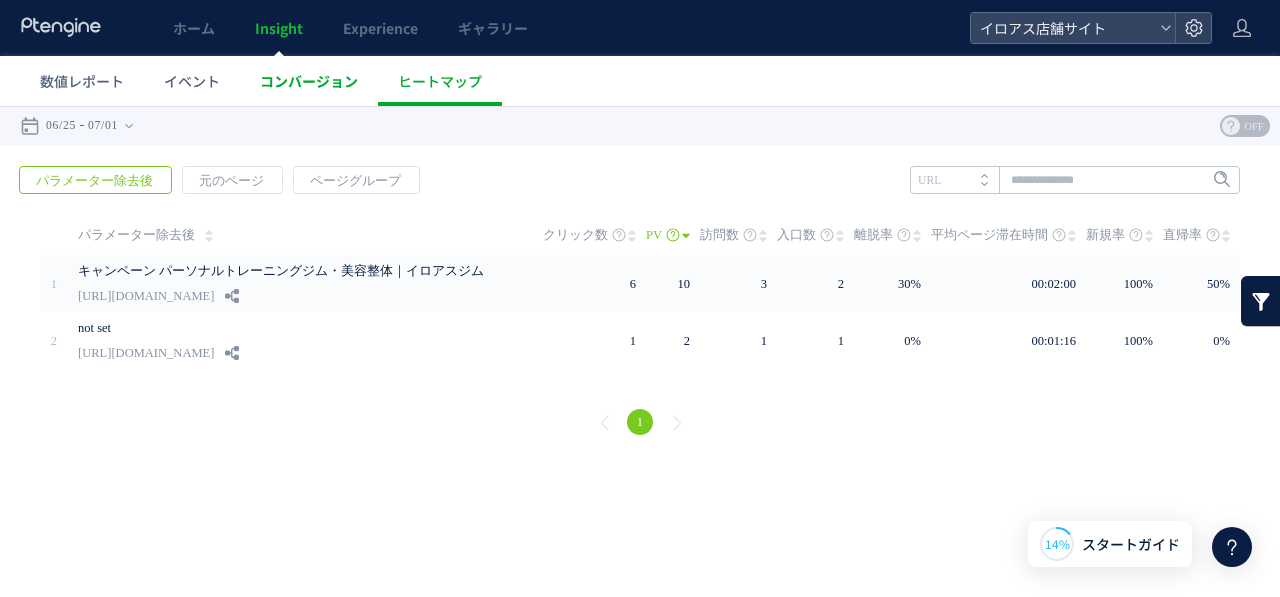 click on "コンバージョン" at bounding box center [309, 81] 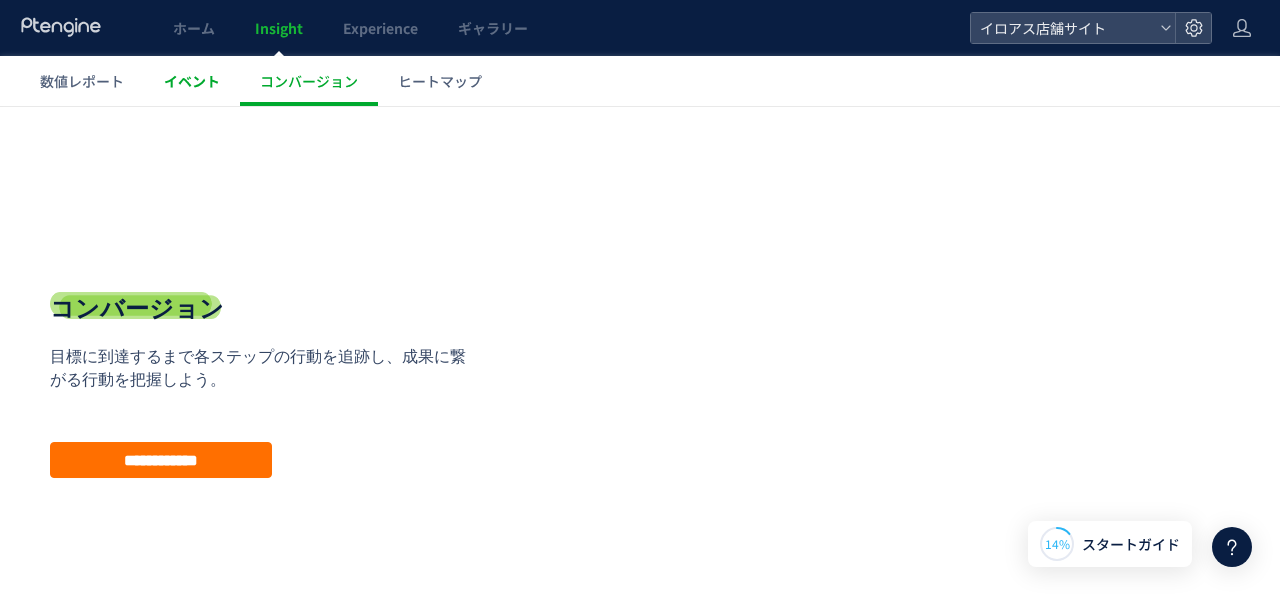 click on "イベント" at bounding box center [192, 81] 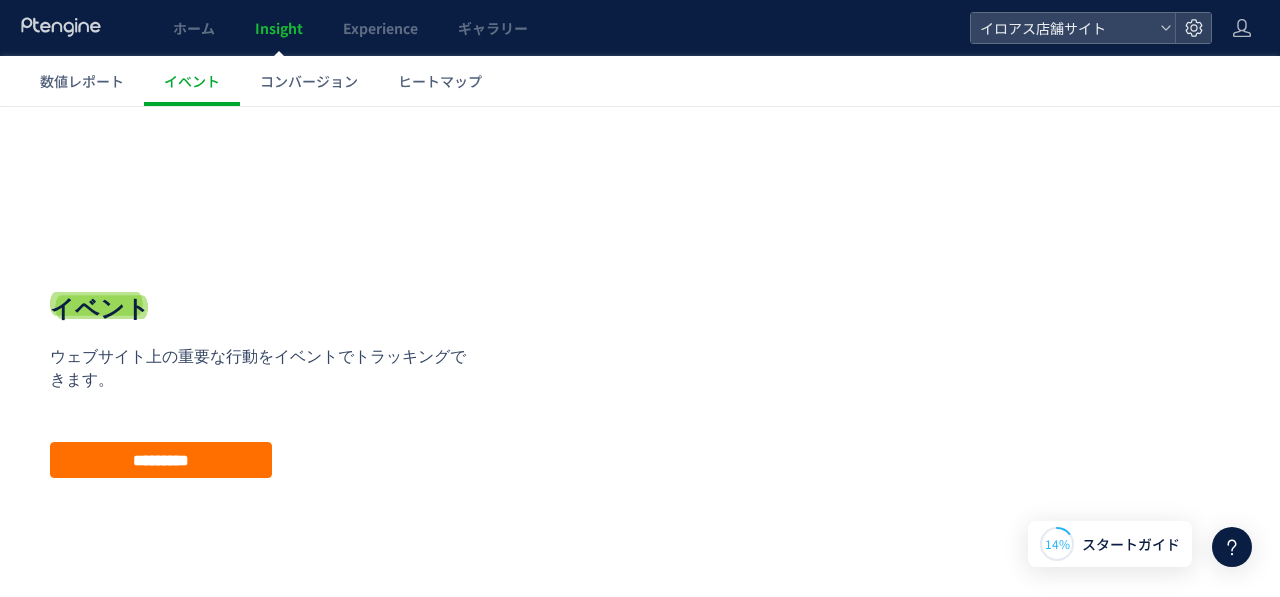 click on "ヒートマップ" at bounding box center [440, 81] 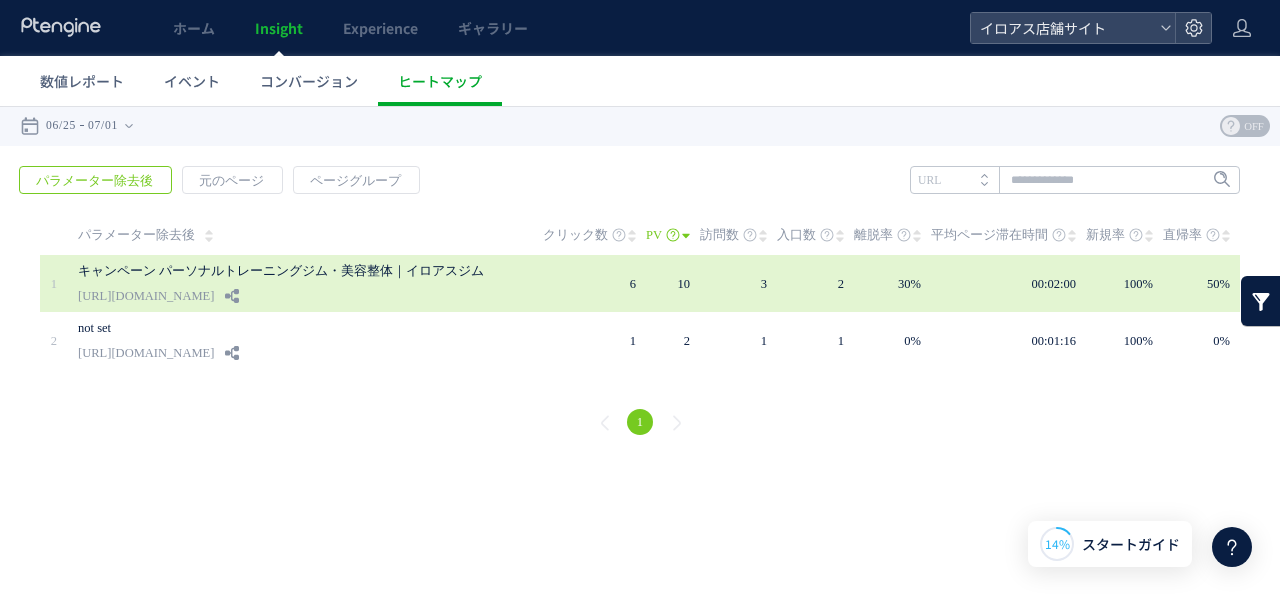 click on "[URL][DOMAIN_NAME]" at bounding box center (146, 296) 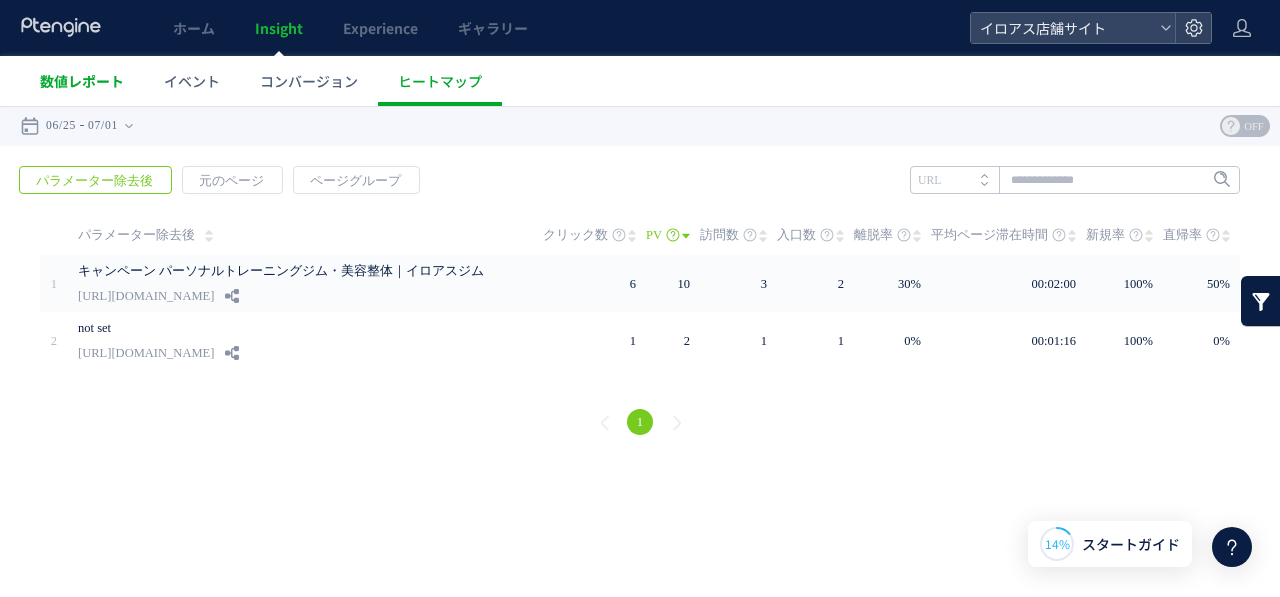 click on "数値レポート" at bounding box center [82, 81] 